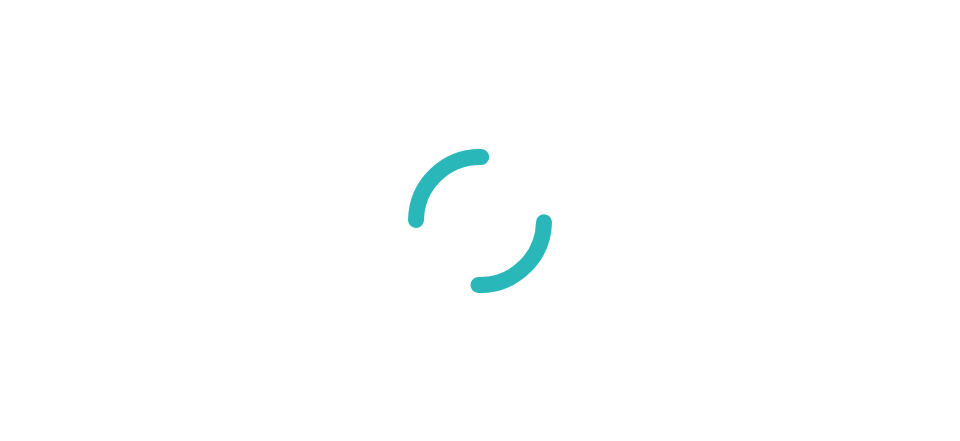 scroll, scrollTop: 0, scrollLeft: 0, axis: both 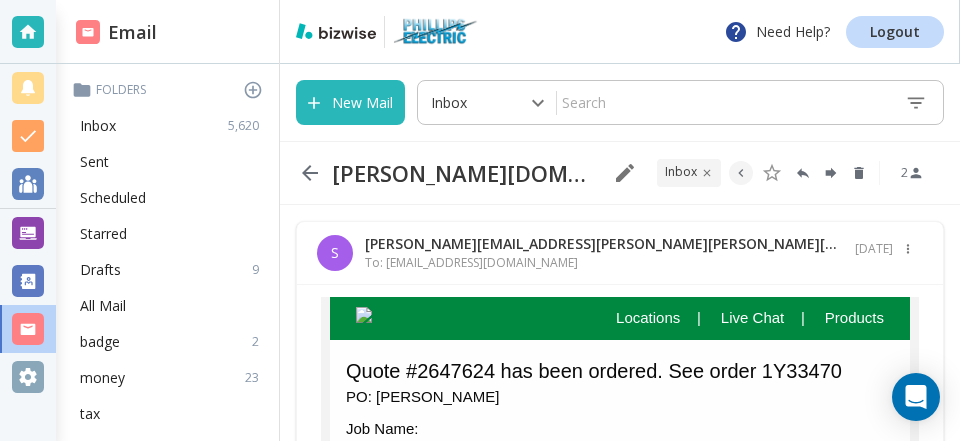 type on "0" 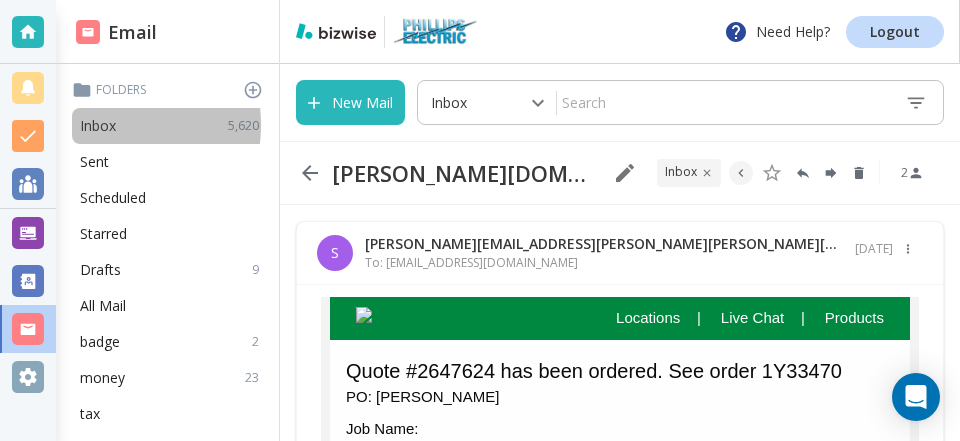 click on "Inbox" at bounding box center (98, 126) 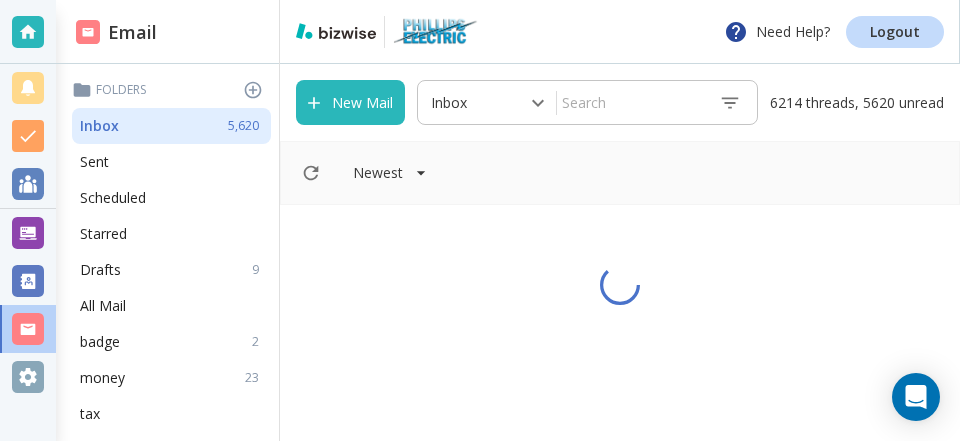 click at bounding box center [630, 102] 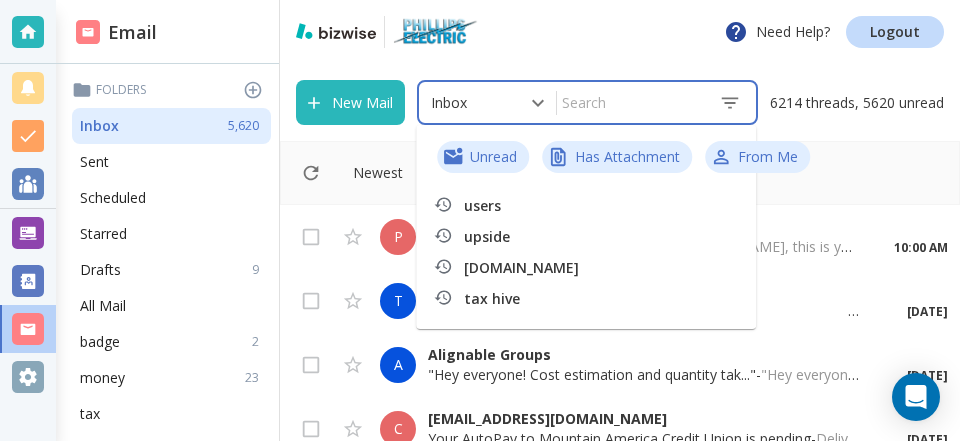 click on "[DOMAIN_NAME]" at bounding box center [604, 268] 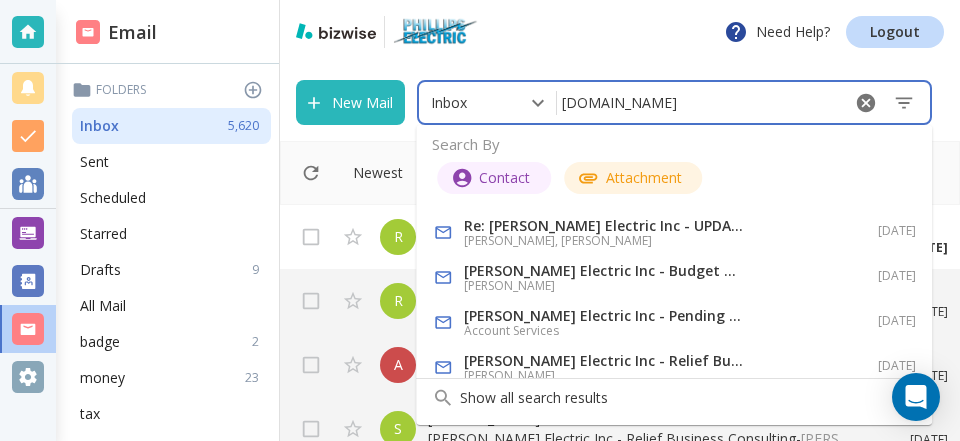 click on "[PERSON_NAME], [PERSON_NAME]" at bounding box center [604, 241] 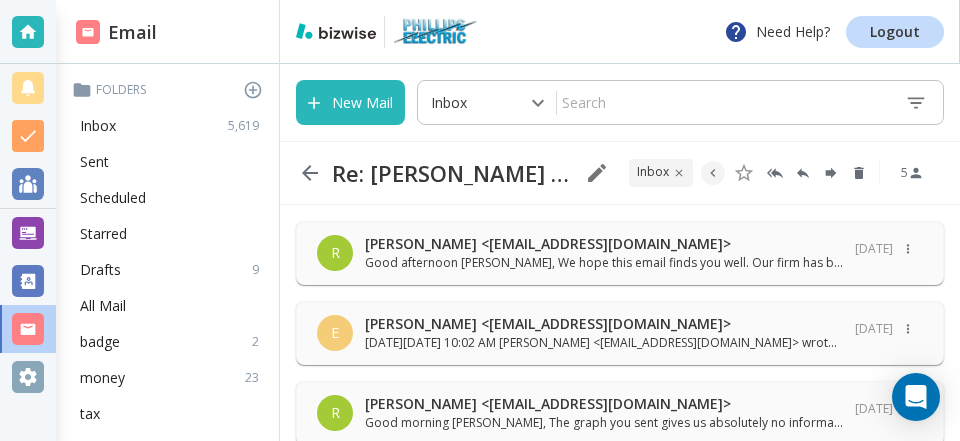 click on "[PERSON_NAME] <[EMAIL_ADDRESS][DOMAIN_NAME]>" at bounding box center [604, 244] 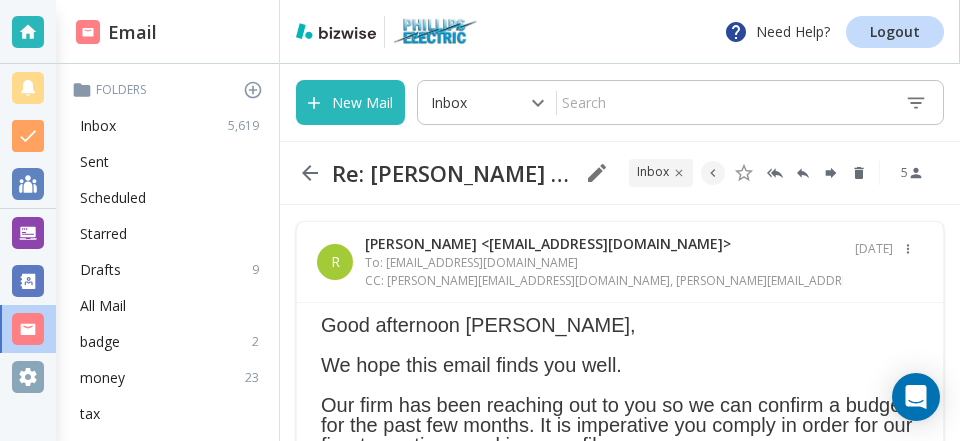 scroll, scrollTop: 108, scrollLeft: 0, axis: vertical 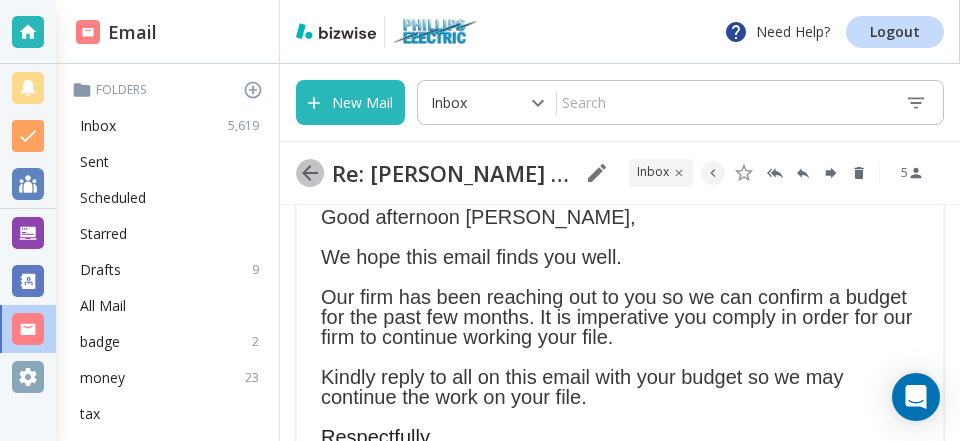 click 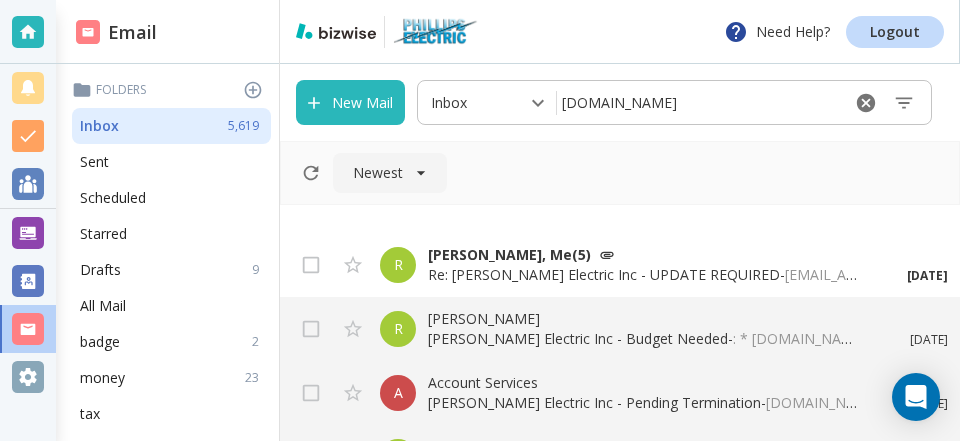 scroll, scrollTop: 0, scrollLeft: 0, axis: both 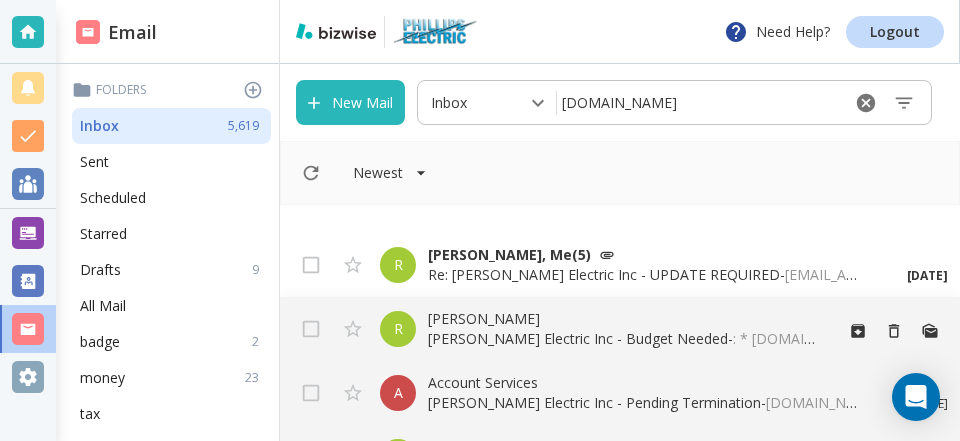 click on "R [PERSON_NAME] [PERSON_NAME] Electric Inc - Budget Needed  -  : * [DOMAIN_NAME] *E: rich @[DOMAIN_NAME] A: *[STREET_ADDRESS][PERSON_NAME] 11716 *This   [DATE]" at bounding box center [620, 329] 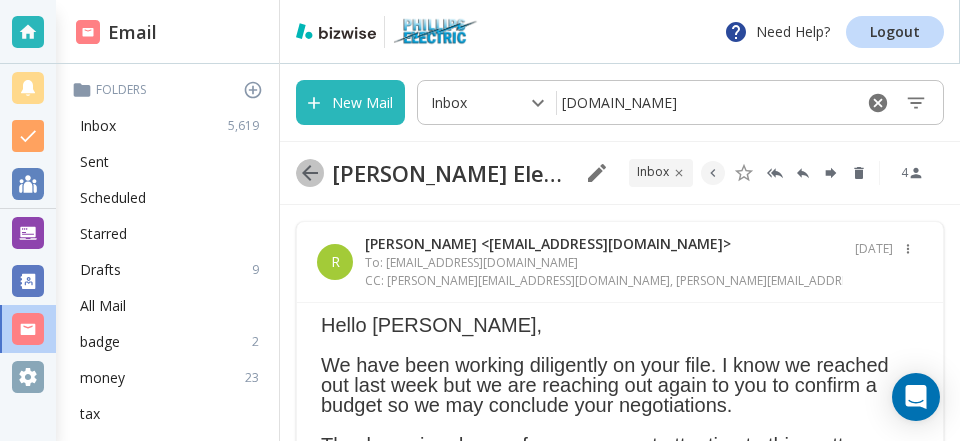 click 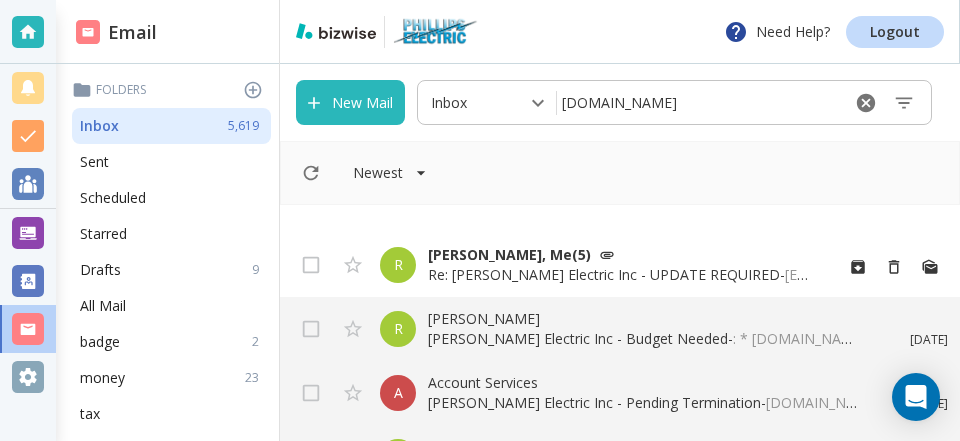 click on "Re: [PERSON_NAME] Electric Inc - UPDATE REQUIRED  -  [EMAIL_ADDRESS][DOMAIN_NAME] *This offer is made without prejudice and may not be submitted into evidence in any" at bounding box center [622, 275] 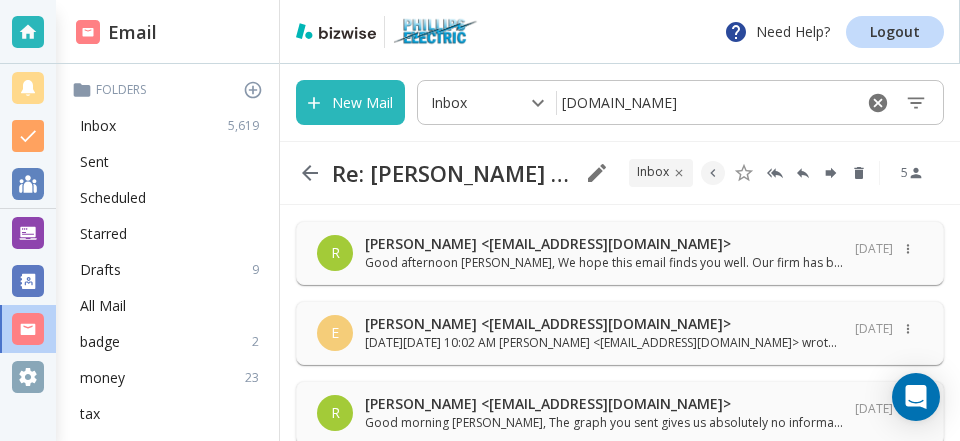 click on "Good afternoon [PERSON_NAME], We hope this email finds you well. Our firm has been reaching out to you so we can confirm a budget for the past few months. It is imperative you comply in order for our" at bounding box center [604, 263] 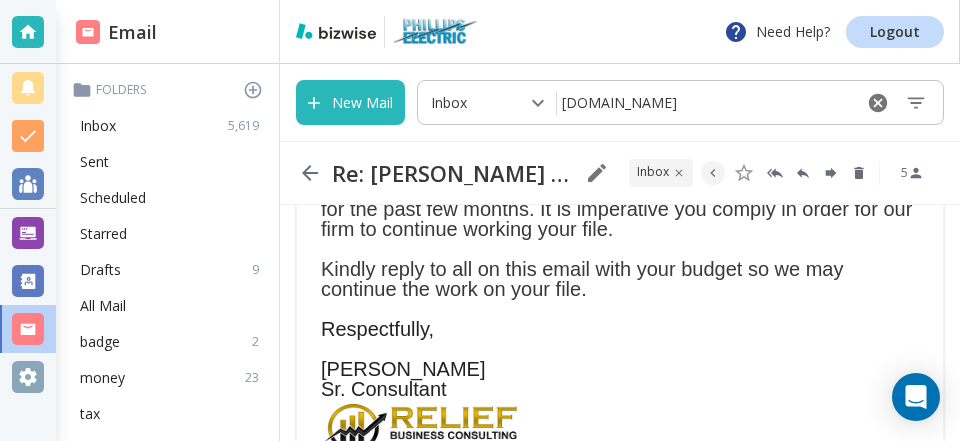 scroll, scrollTop: 108, scrollLeft: 0, axis: vertical 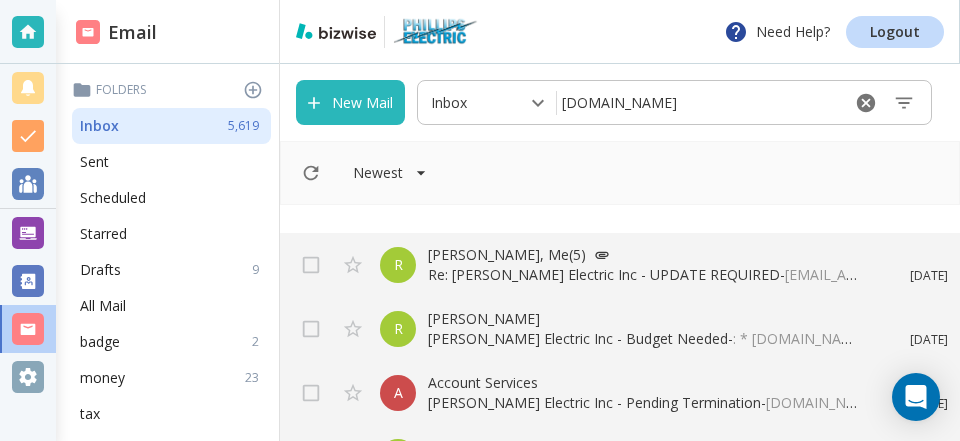 type 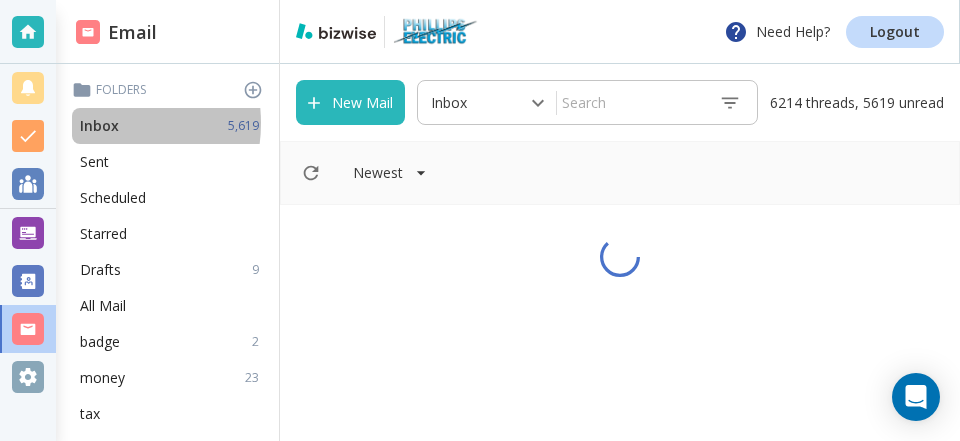 click on "Inbox" at bounding box center (99, 126) 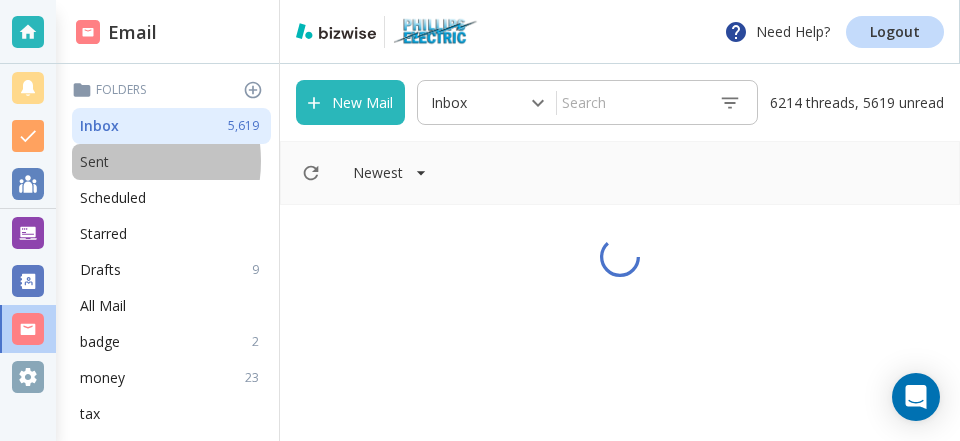 click on "Sent" at bounding box center (171, 162) 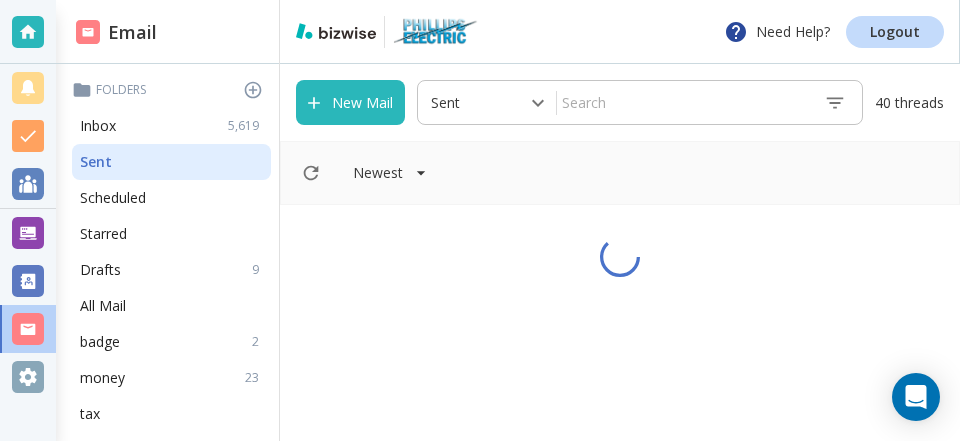 click at bounding box center (620, 393) 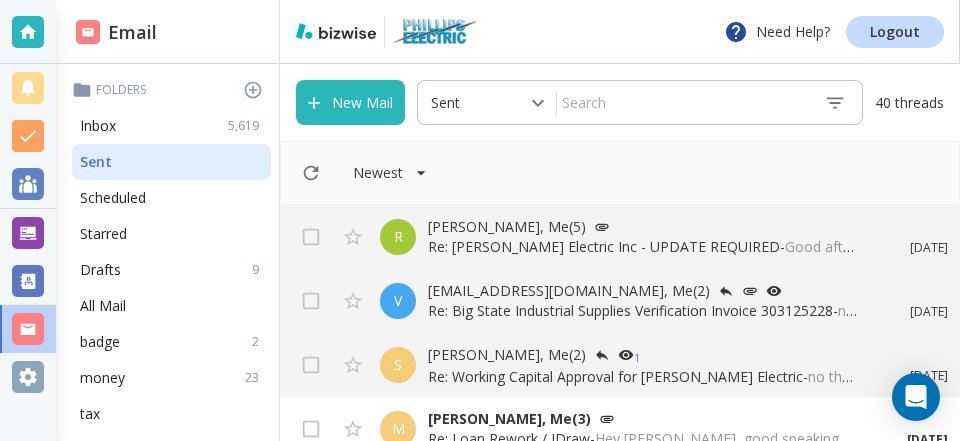 click at bounding box center [682, 102] 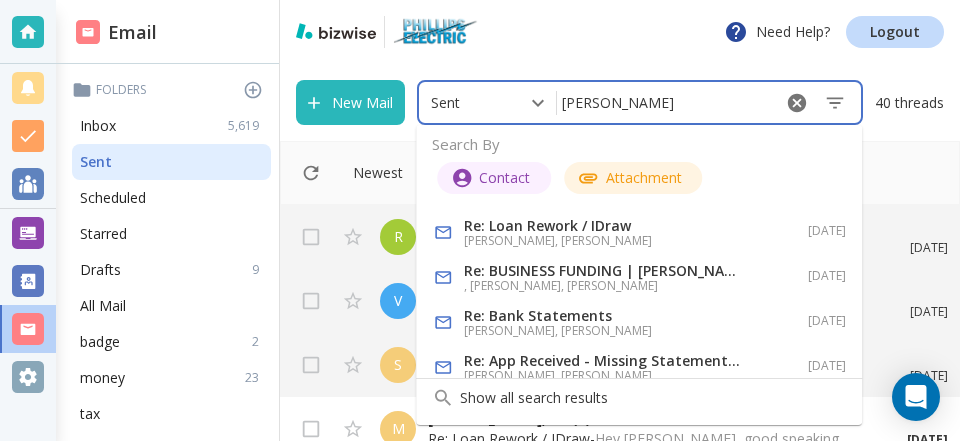 type on "[PERSON_NAME]" 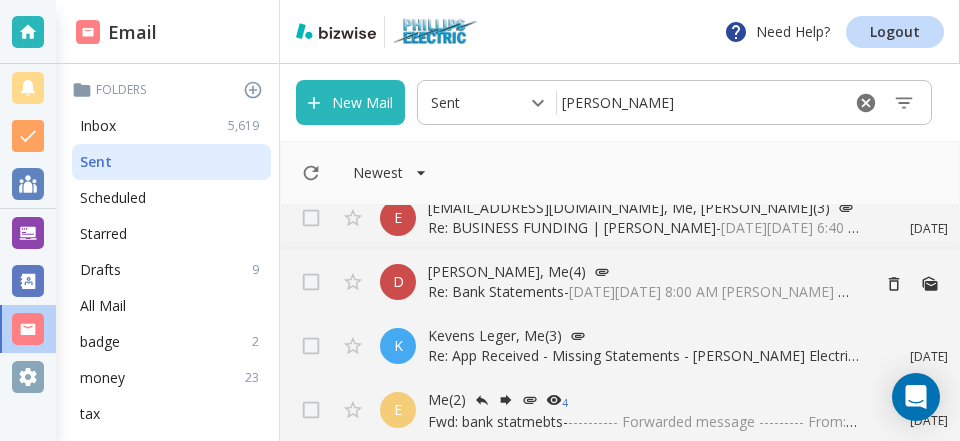 scroll, scrollTop: 84, scrollLeft: 0, axis: vertical 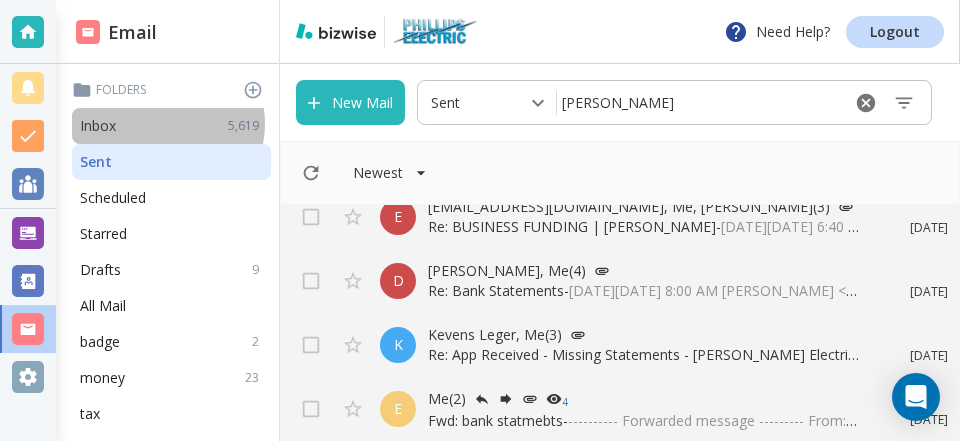 click on "Inbox 5,619" at bounding box center (171, 126) 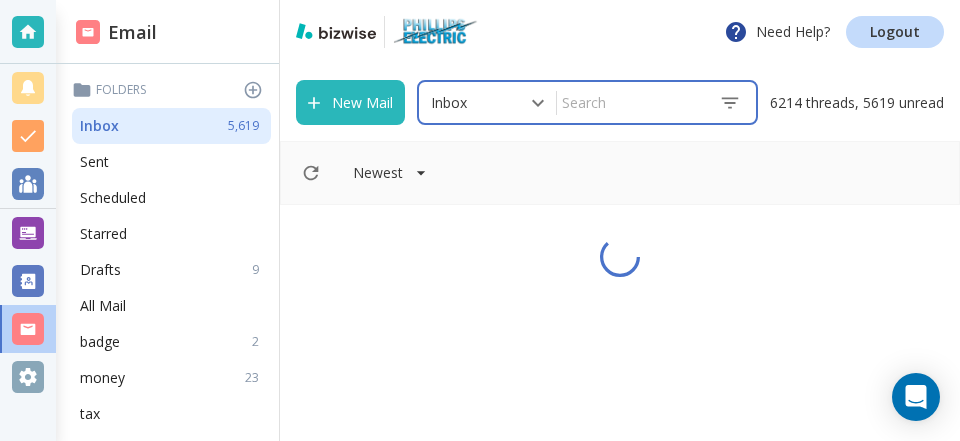 click at bounding box center (630, 102) 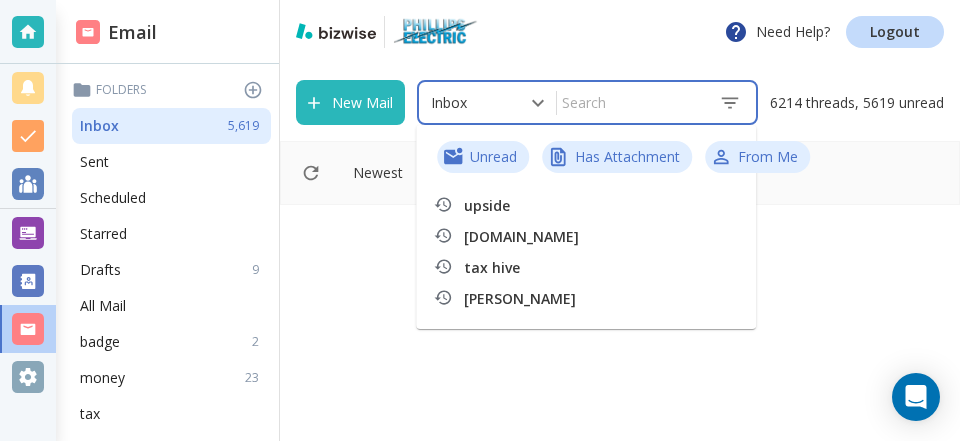 click on "[PERSON_NAME]" at bounding box center [604, 299] 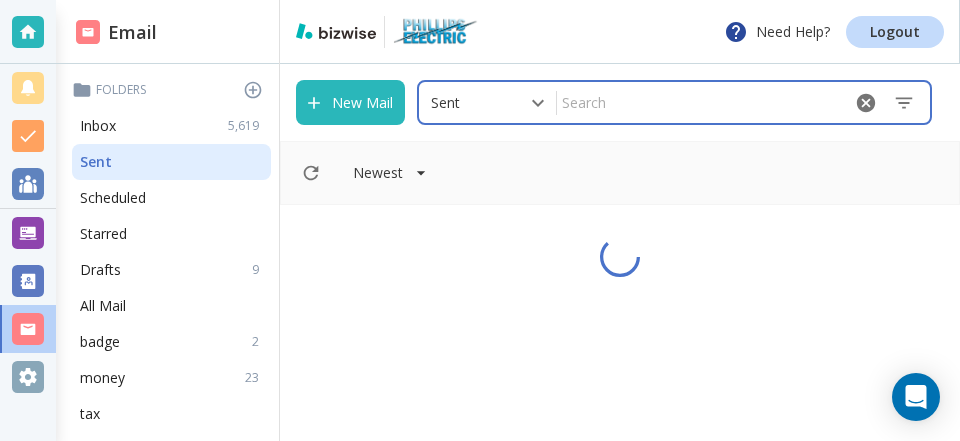 type on "1" 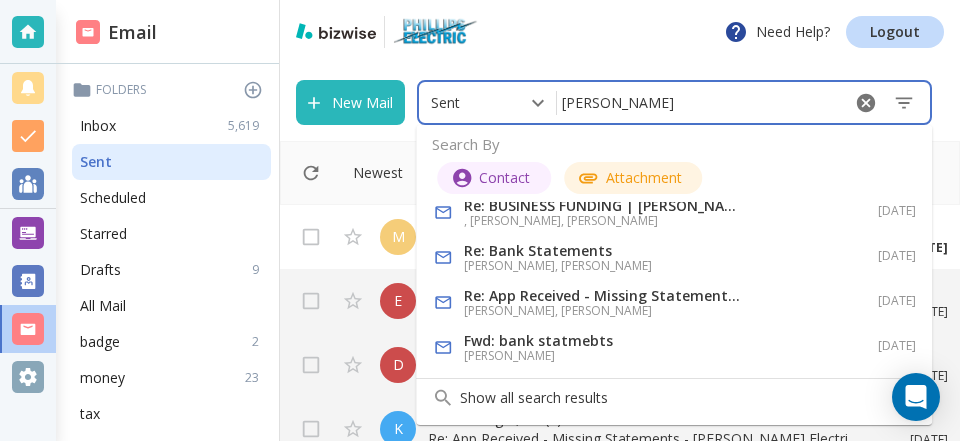 scroll, scrollTop: 0, scrollLeft: 0, axis: both 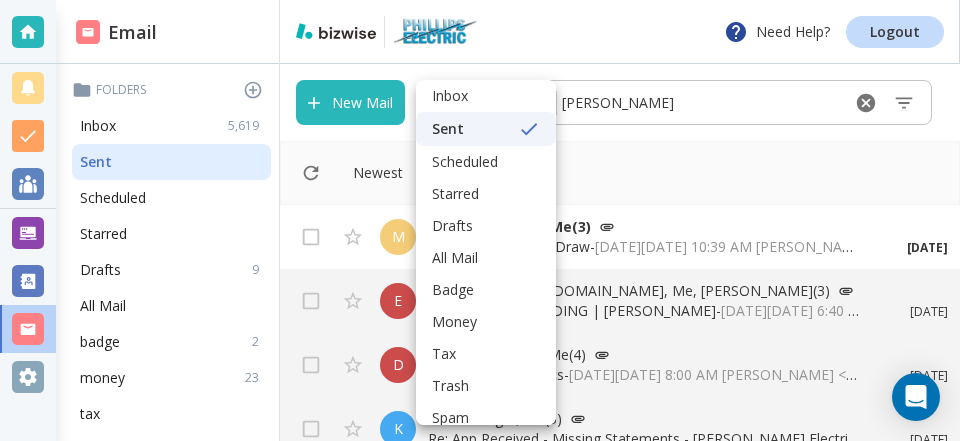 click on "Need Help? Logout Email Folders Inbox 5,619 Sent Scheduled Starred Drafts 9 All Mail badge 2 money 23 tax Trash Spam 166 Tags Pinned Contacts Preferences New Mail Sent 1 ​ [PERSON_NAME] ​ Newest M [PERSON_NAME], Me  (3) Re: Loan Rework / IDraw  -  [DATE][DATE] 10:39 AM [PERSON_NAME] <[EMAIL_ADDRESS][DOMAIN_NAME]> wrote: Good Afternoon, and   [DATE] E [EMAIL_ADDRESS][DOMAIN_NAME], Me, [PERSON_NAME]  (3) Re: BUSINESS FUNDING | [PERSON_NAME]  -  [DATE][DATE] 6:40 AM [EMAIL_ADDRESS][DOMAIN_NAME] wrote: Hello [PERSON_NAME], In order to receive the   [DATE] D [PERSON_NAME], Me  (4) Re: Bank Statements  -  [DATE][DATE] 8:00 AM [PERSON_NAME] <[PERSON_NAME][EMAIL_ADDRESS][DOMAIN_NAME]> wrote: Hello [PERSON_NAME], Reply   [DATE] K Kevens Leger, Me  (3) Re: App Received - Missing Statements - [PERSON_NAME] Electric  -  519-84-1261 [US_EMPLOYER_IDENTIFICATION_NUMBER] [DATE][DATE] 2:11 PM Kevens Leger <[EMAIL_ADDRESS][DOMAIN_NAME]> wrote:   [DATE] E Me  (2) 4 Fwd: bank statmebts  -  ---------- Forwarded message --------- From: [PERSON_NAME] Date: [DATE] 5:50 PM Subject" at bounding box center [480, 0] 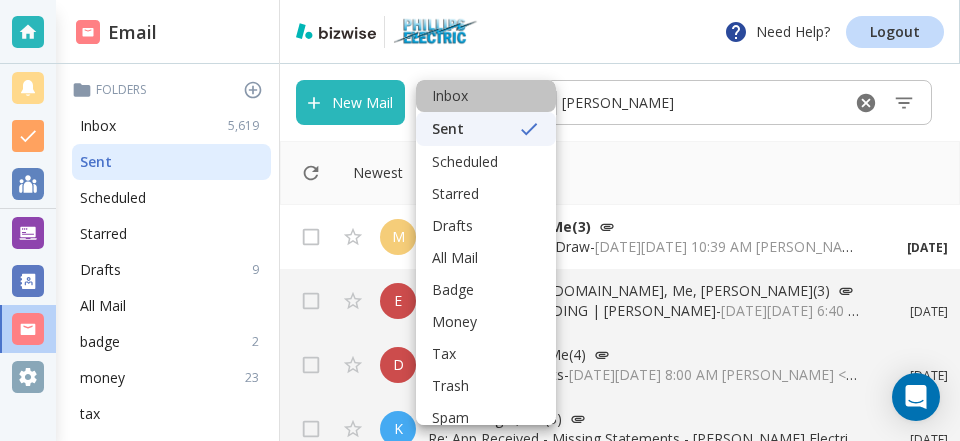 click on "Inbox" at bounding box center (486, 96) 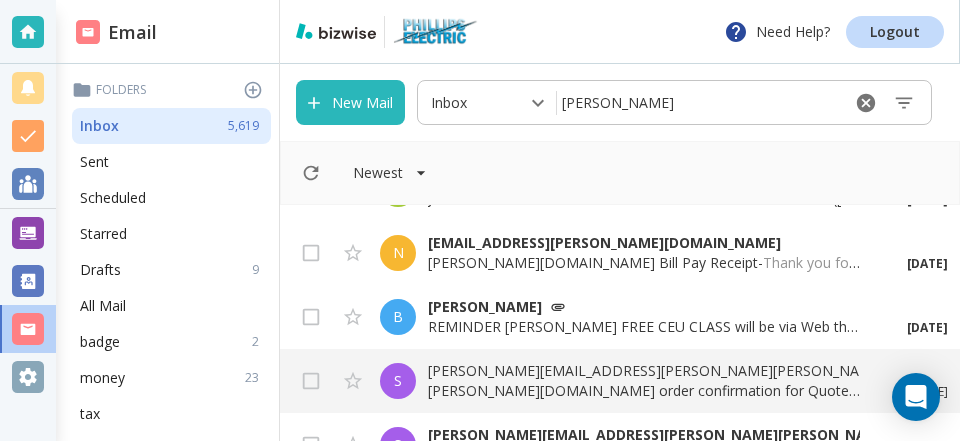 scroll, scrollTop: 540, scrollLeft: 0, axis: vertical 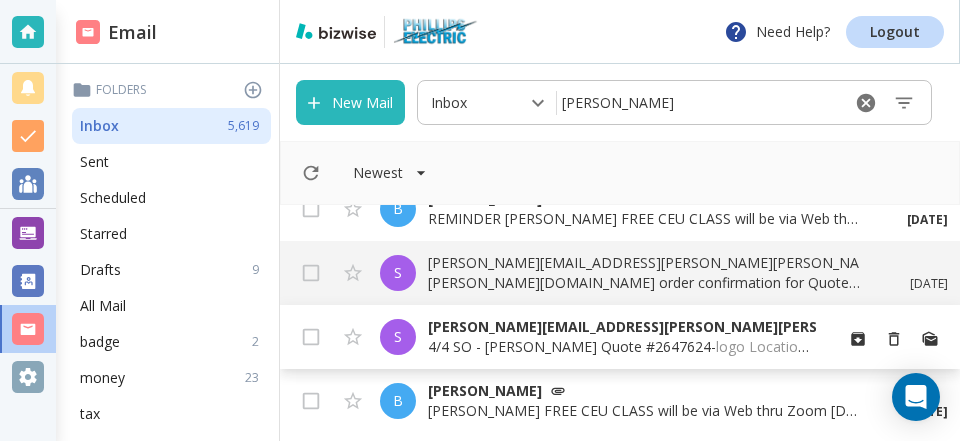 click on "4/4 SO - [PERSON_NAME] Quote #2647624  -  logo Locations |" at bounding box center (622, 347) 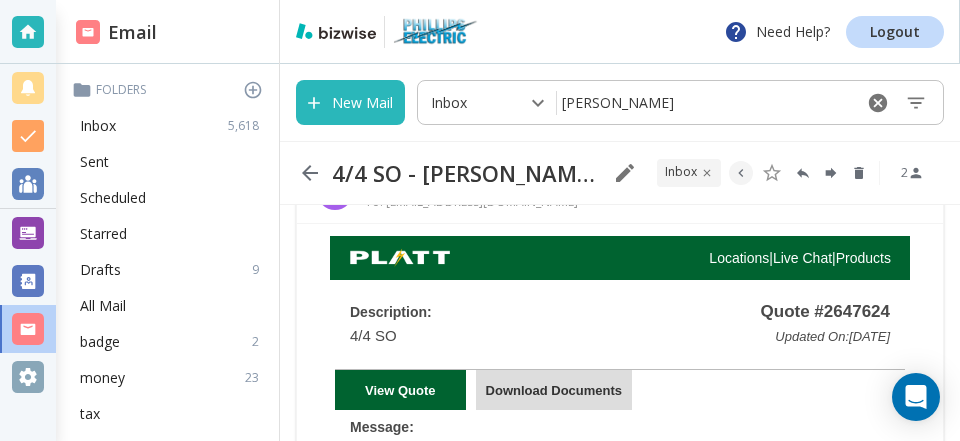 scroll, scrollTop: 108, scrollLeft: 0, axis: vertical 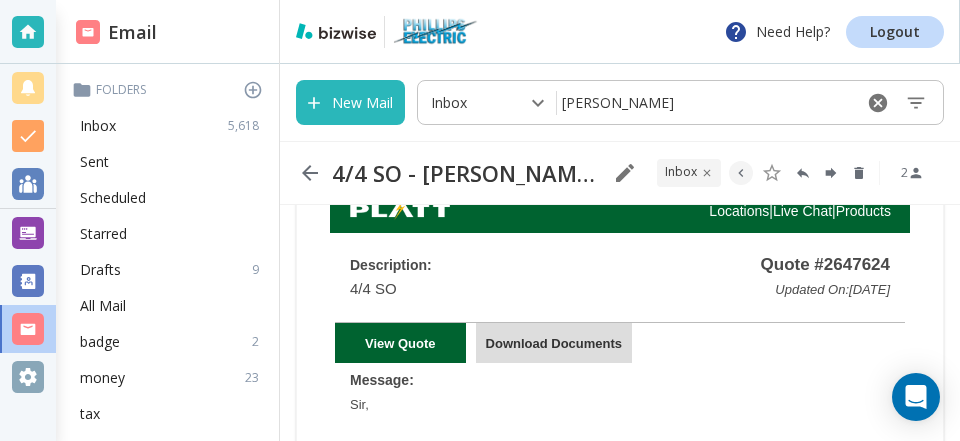 click on "Download Documents" at bounding box center [554, 343] 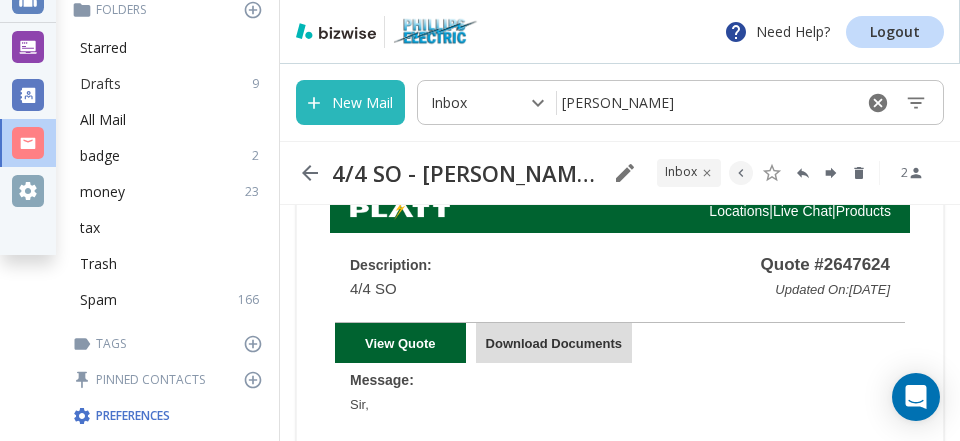 scroll, scrollTop: 187, scrollLeft: 0, axis: vertical 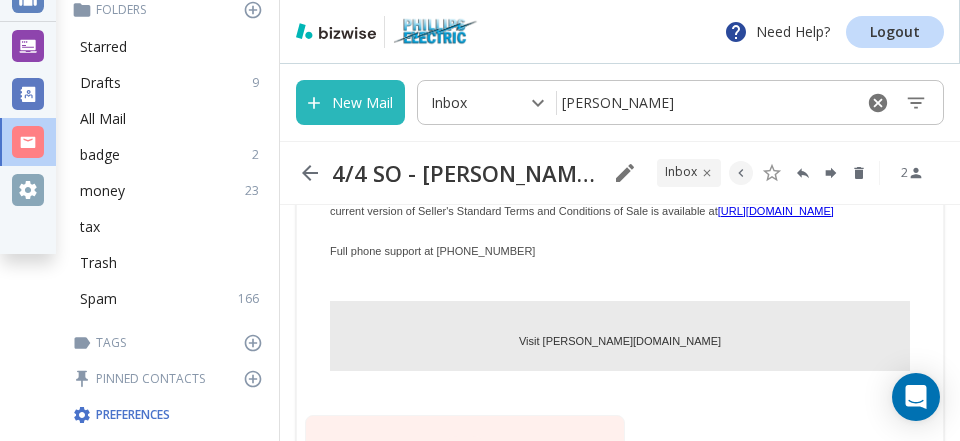 click on "Quote 2647624 - Rimrock AV - 4_4 SO.pdf" at bounding box center [440, 497] 